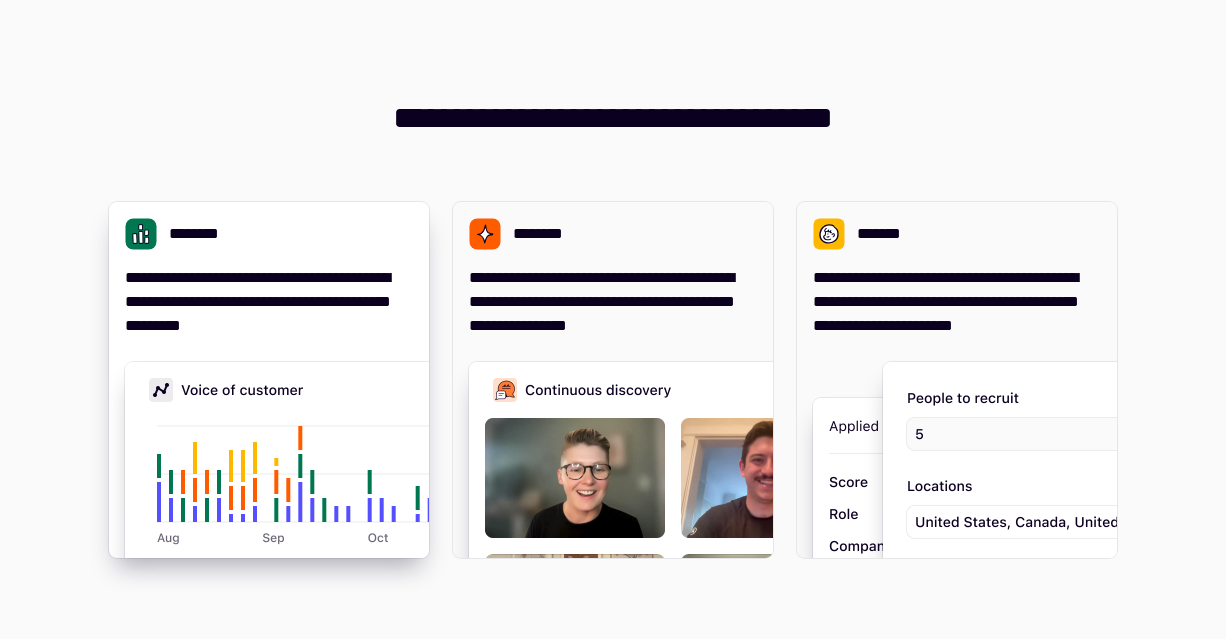 scroll, scrollTop: 0, scrollLeft: 0, axis: both 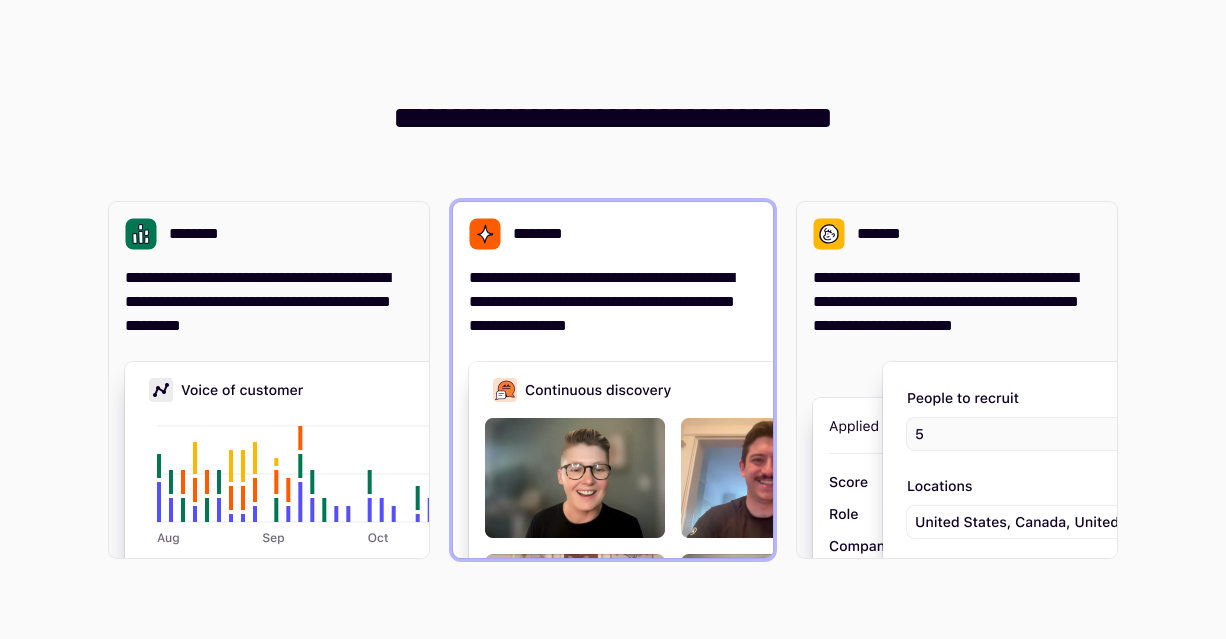 click on "**********" at bounding box center (613, 302) 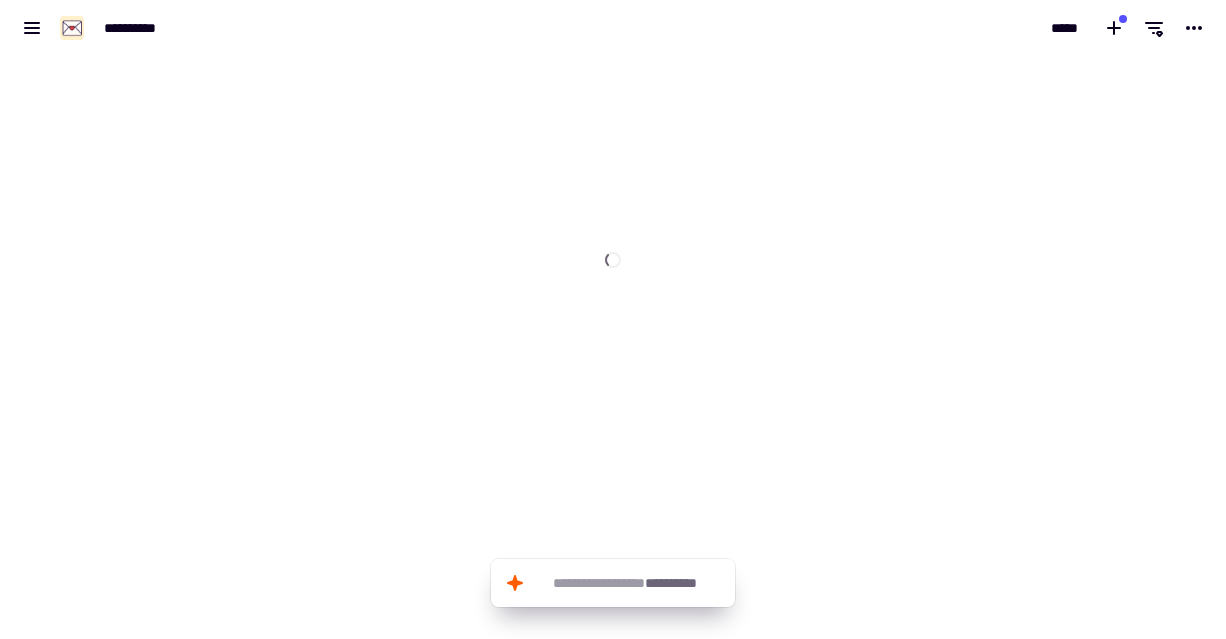 click at bounding box center (613, 164) 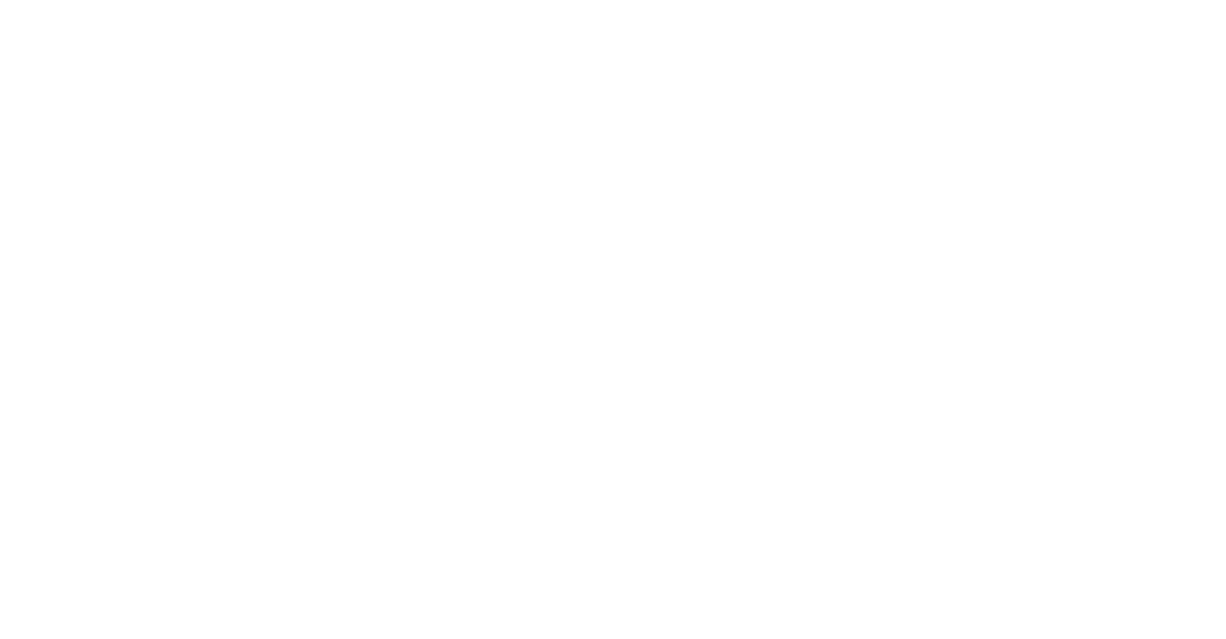 scroll, scrollTop: 0, scrollLeft: 0, axis: both 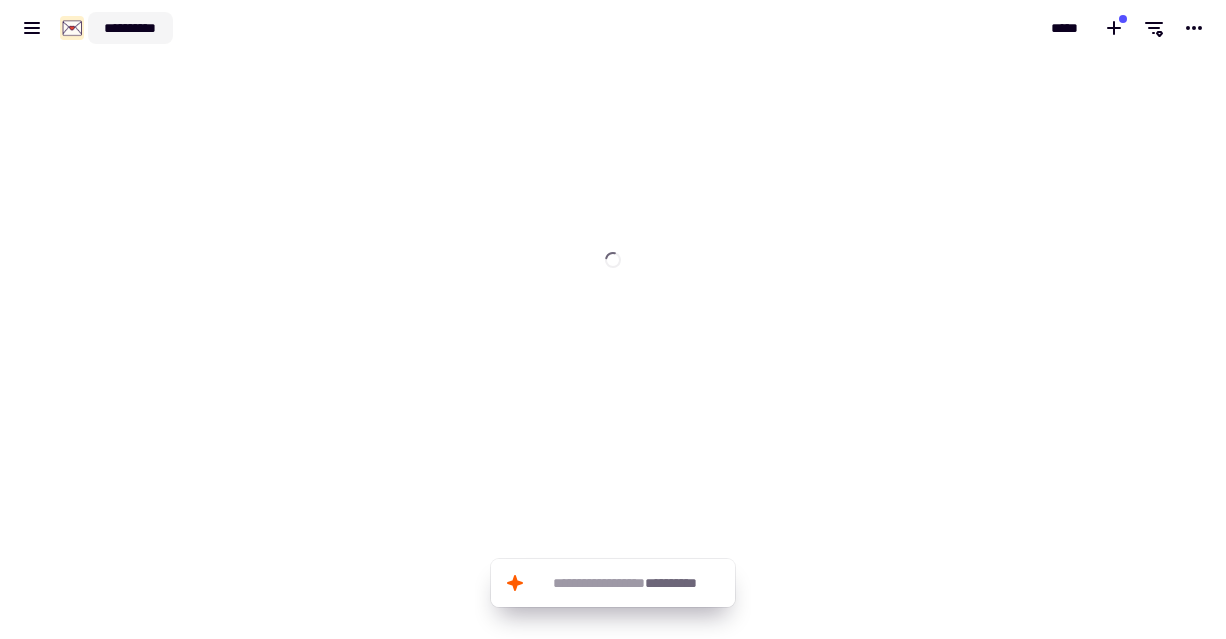click on "**********" 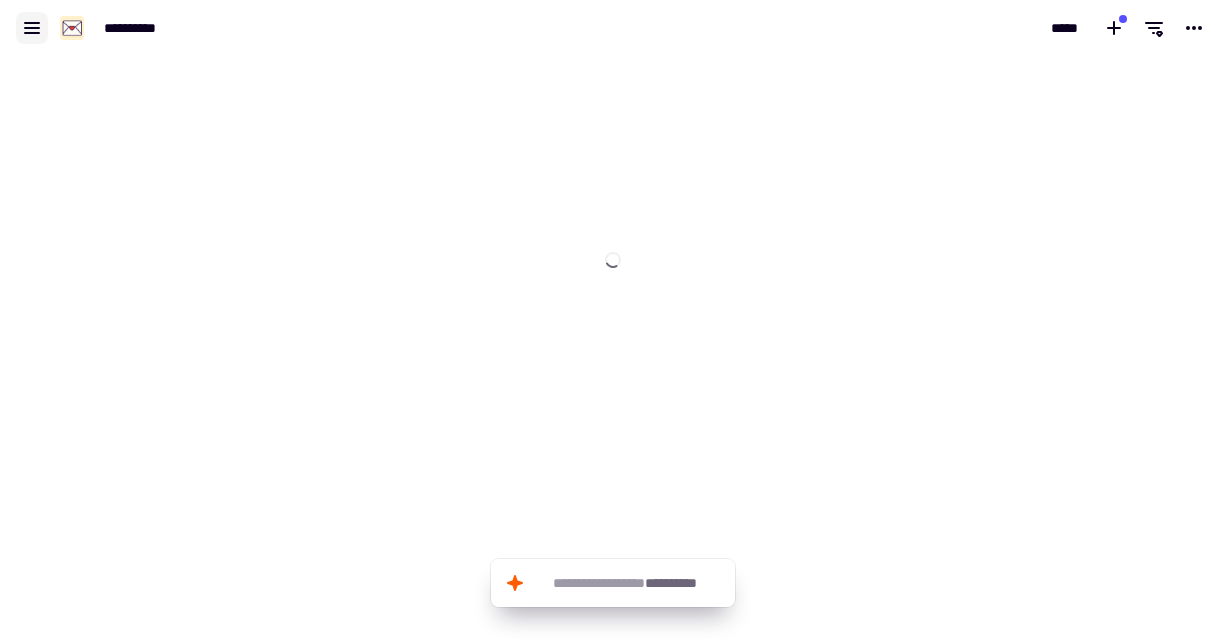 click 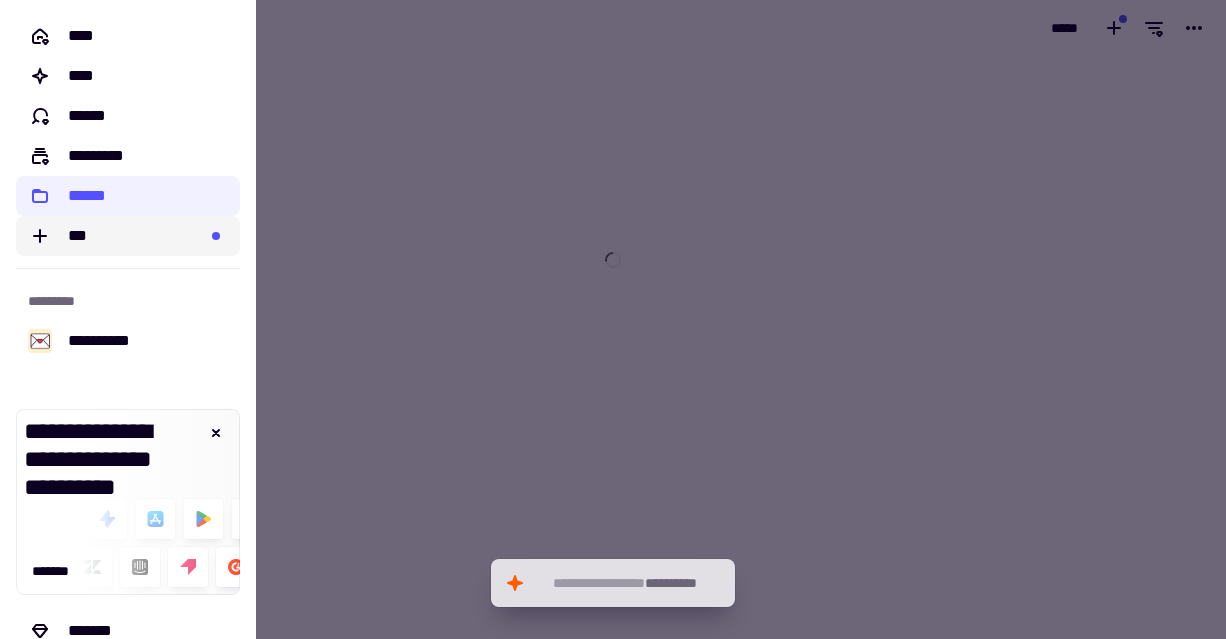 click on "***" 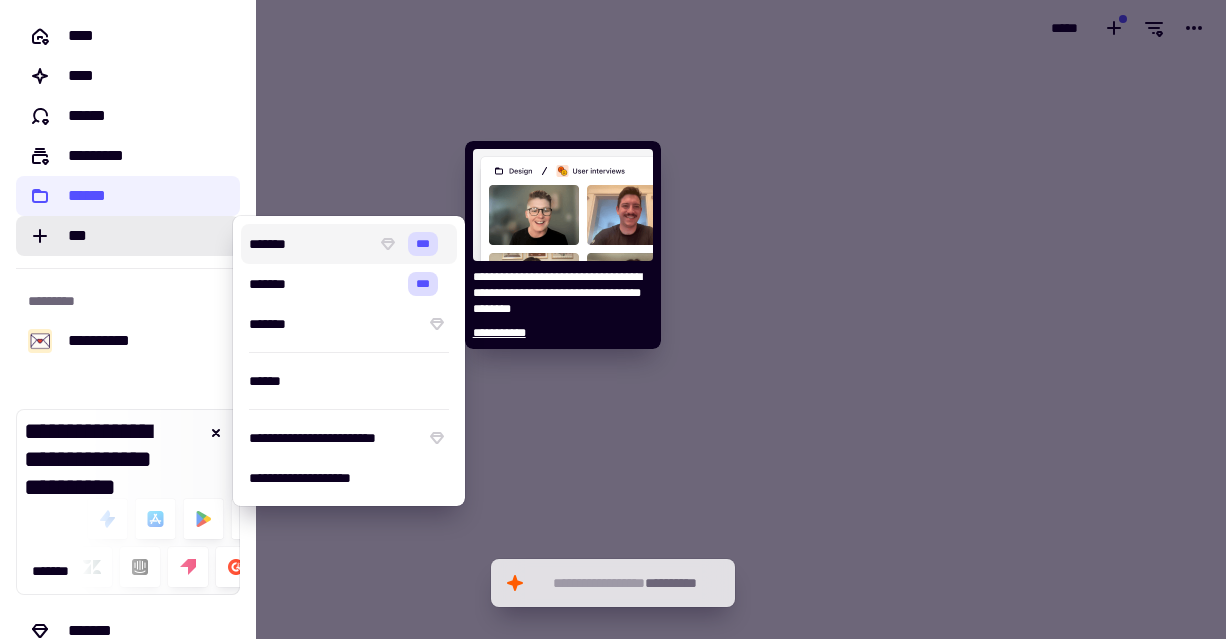 click on "*******" at bounding box center (308, 244) 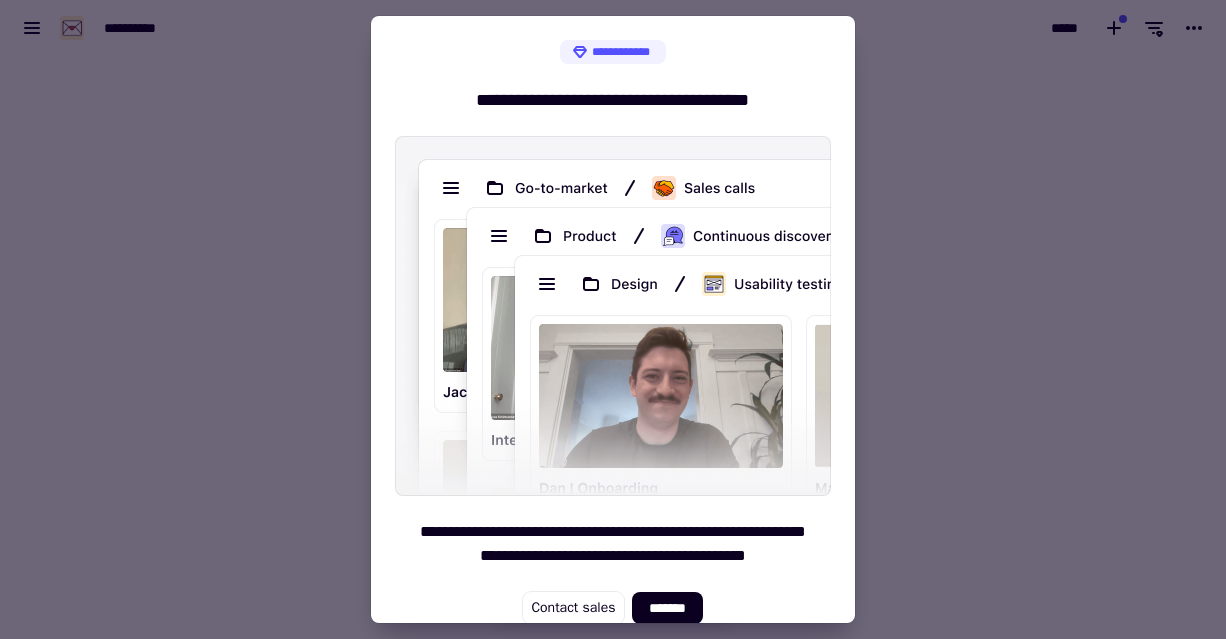 scroll, scrollTop: 12, scrollLeft: 0, axis: vertical 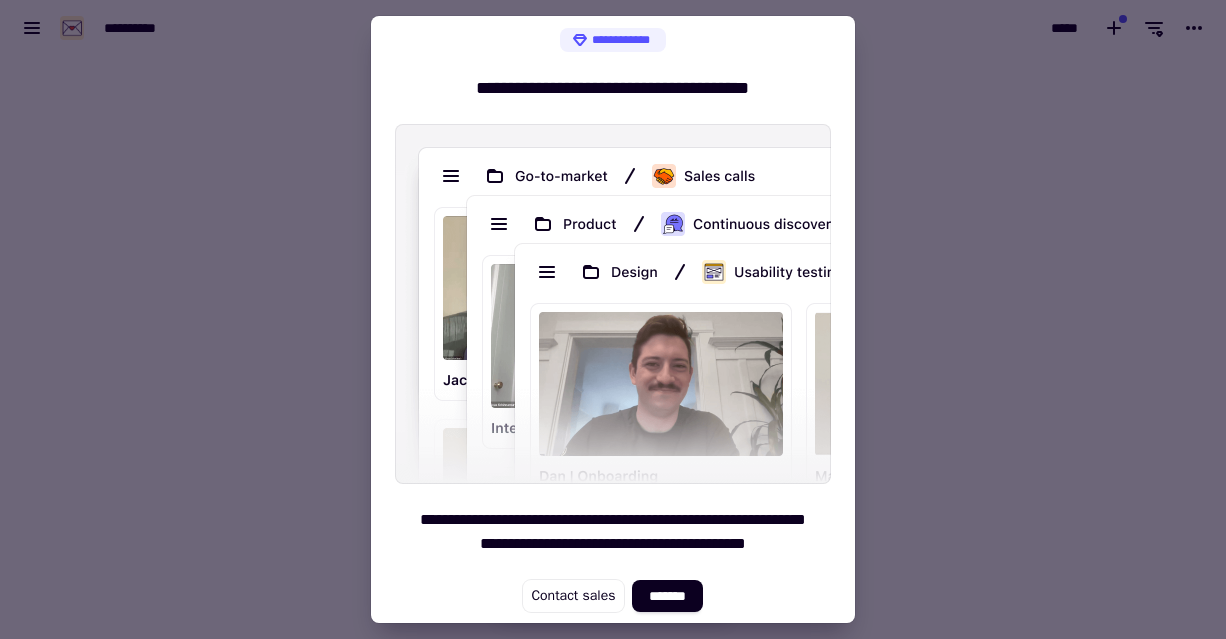 click at bounding box center (613, 319) 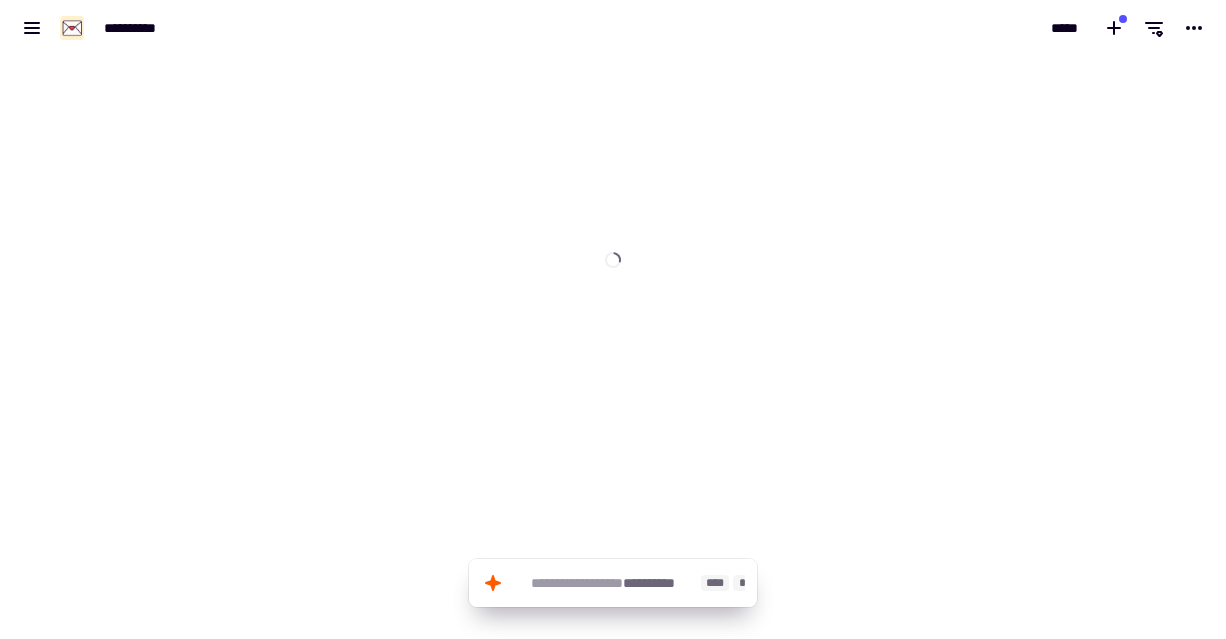click on "**********" 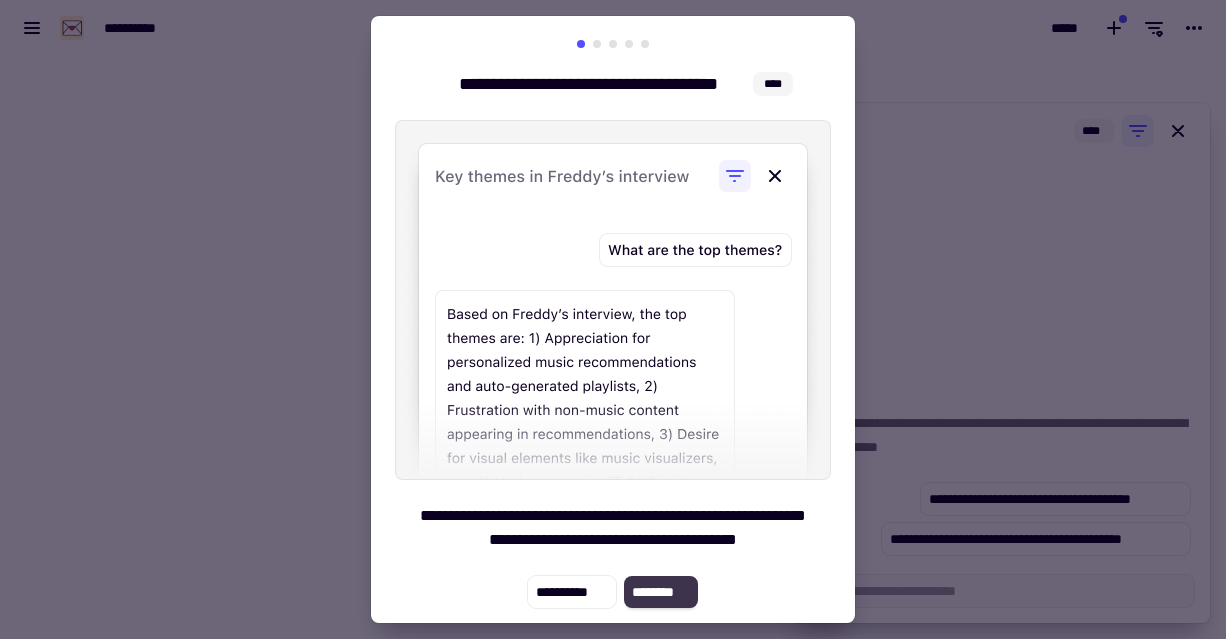 click on "********" 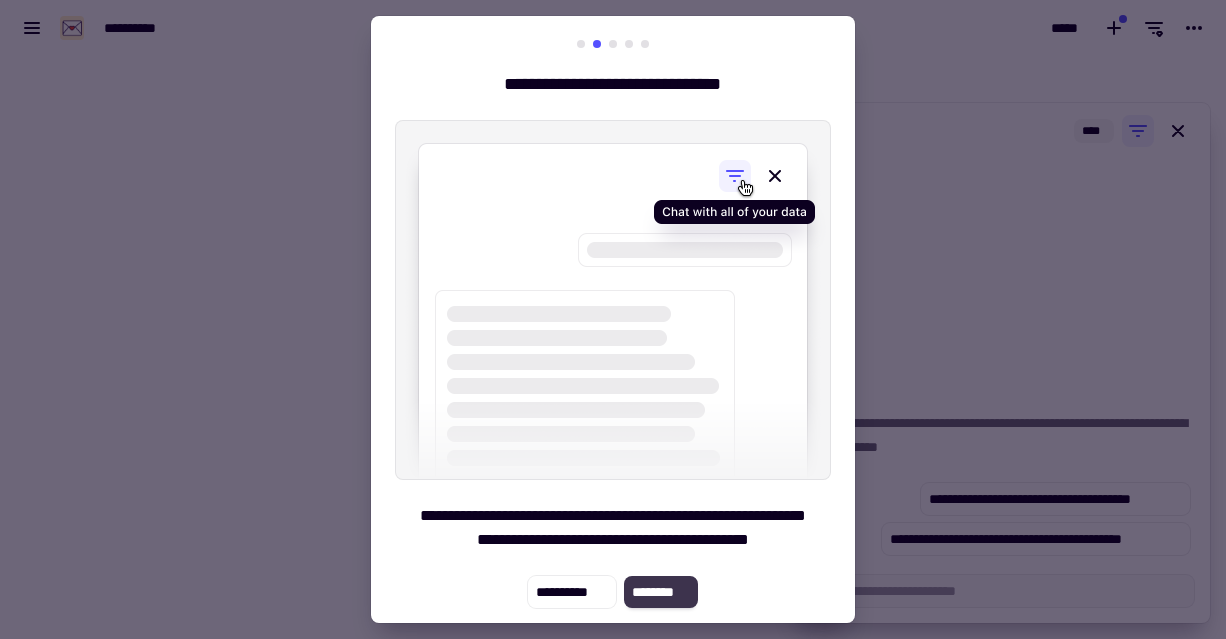 click on "********" 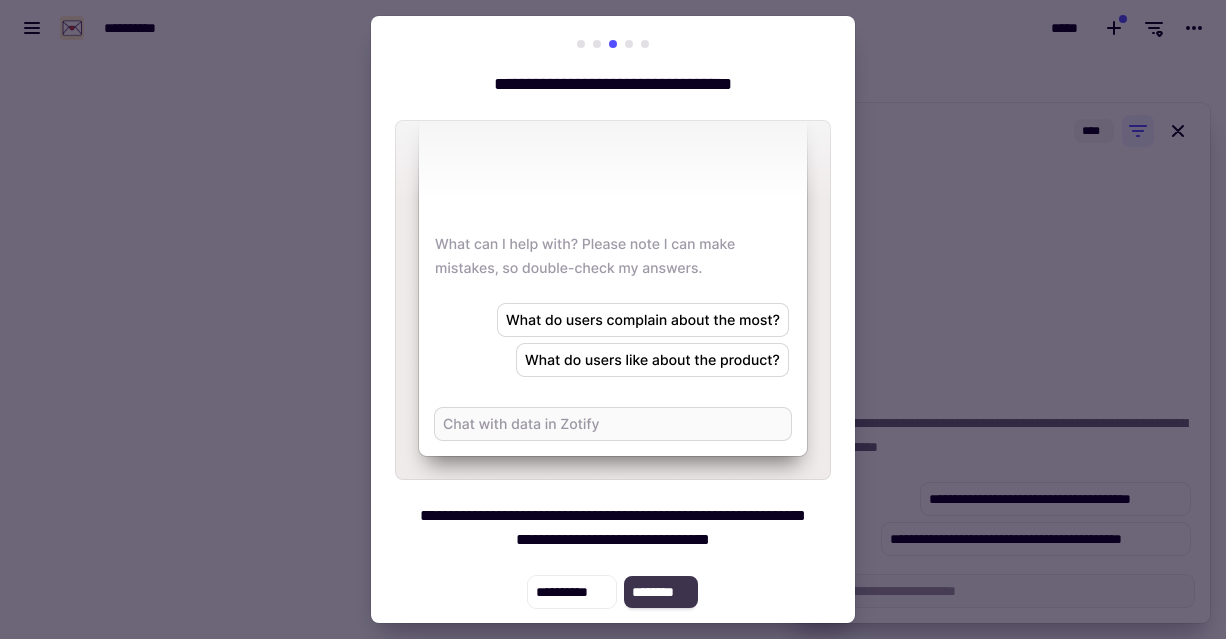 click on "********" 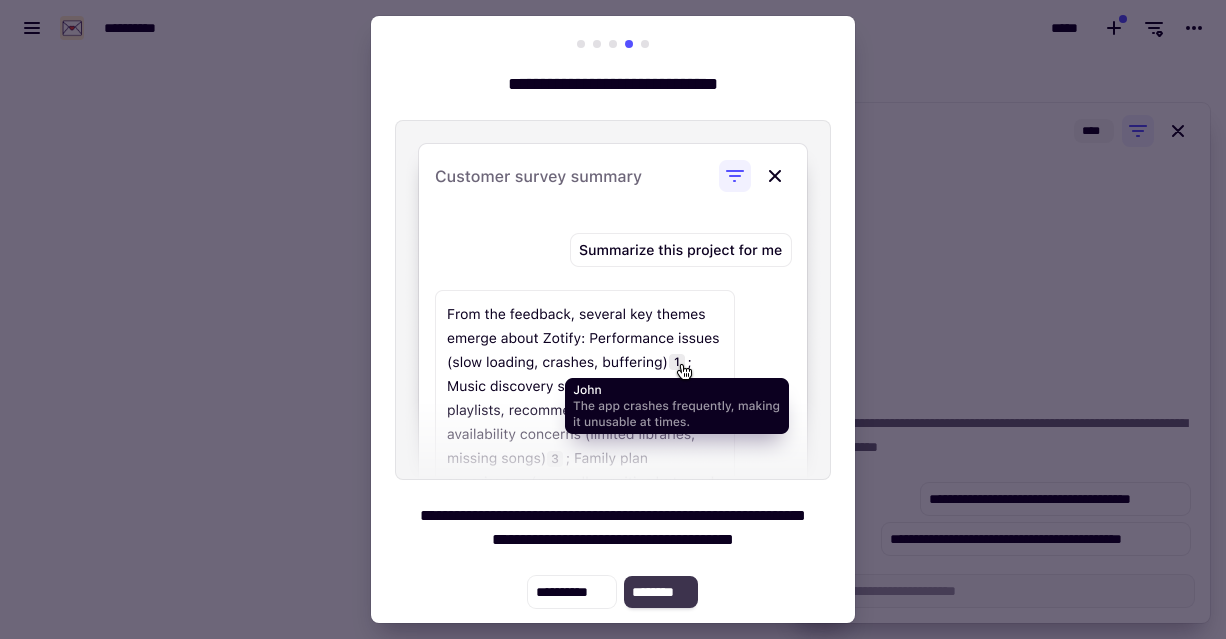 click on "********" 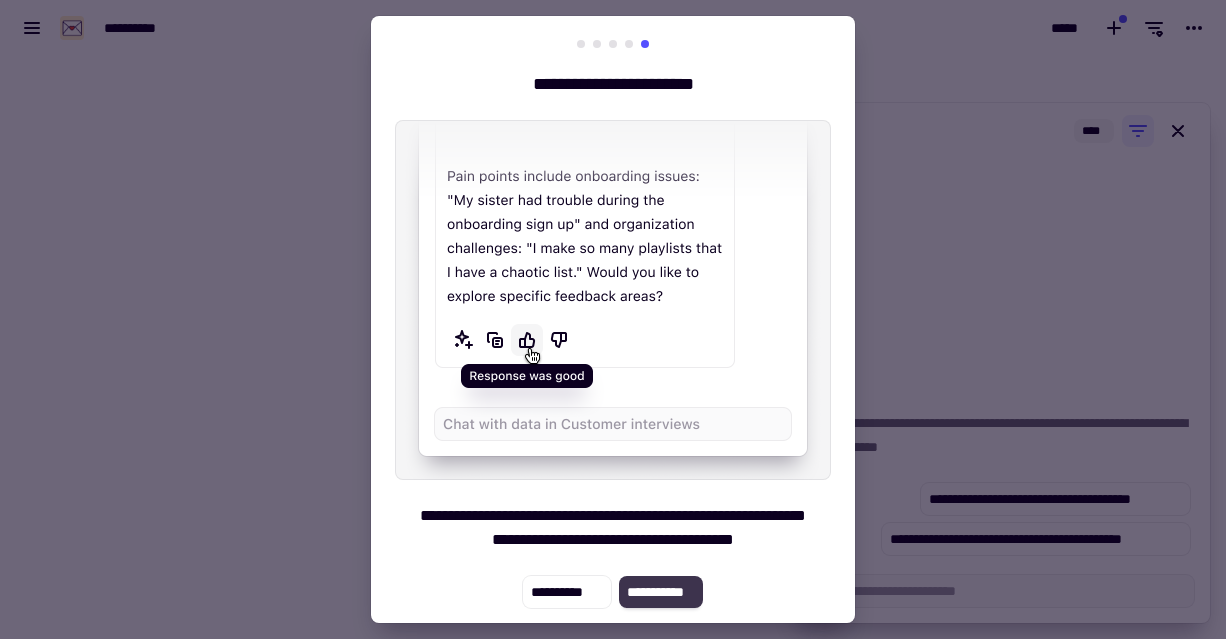 click on "**********" 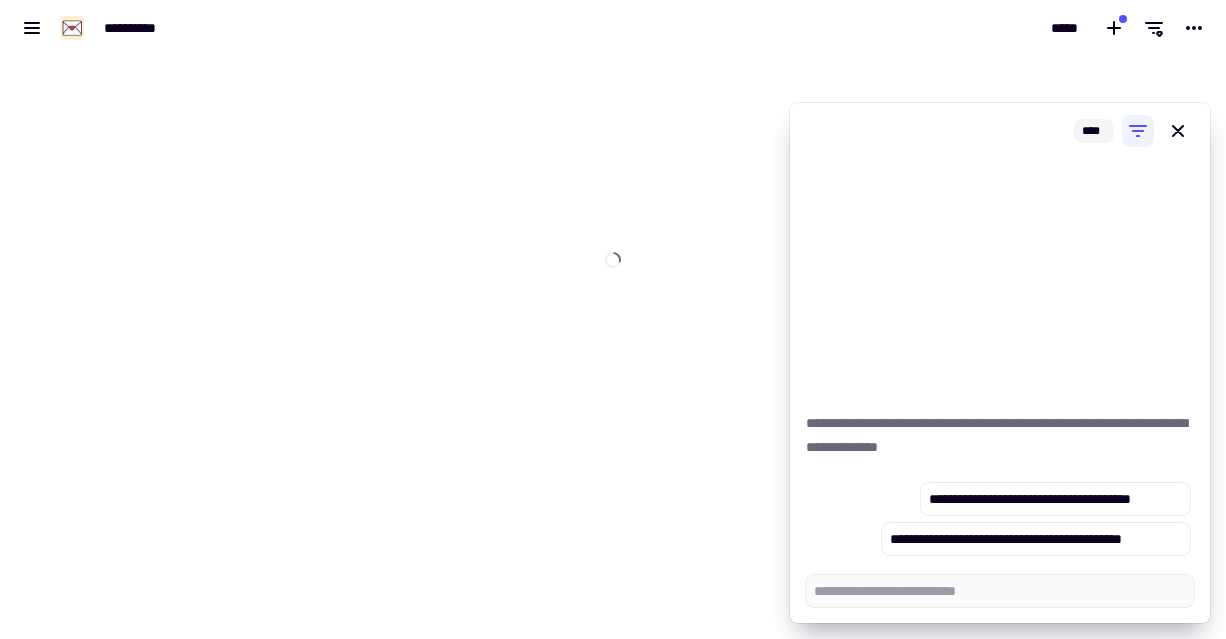 click on "**********" at bounding box center (613, 319) 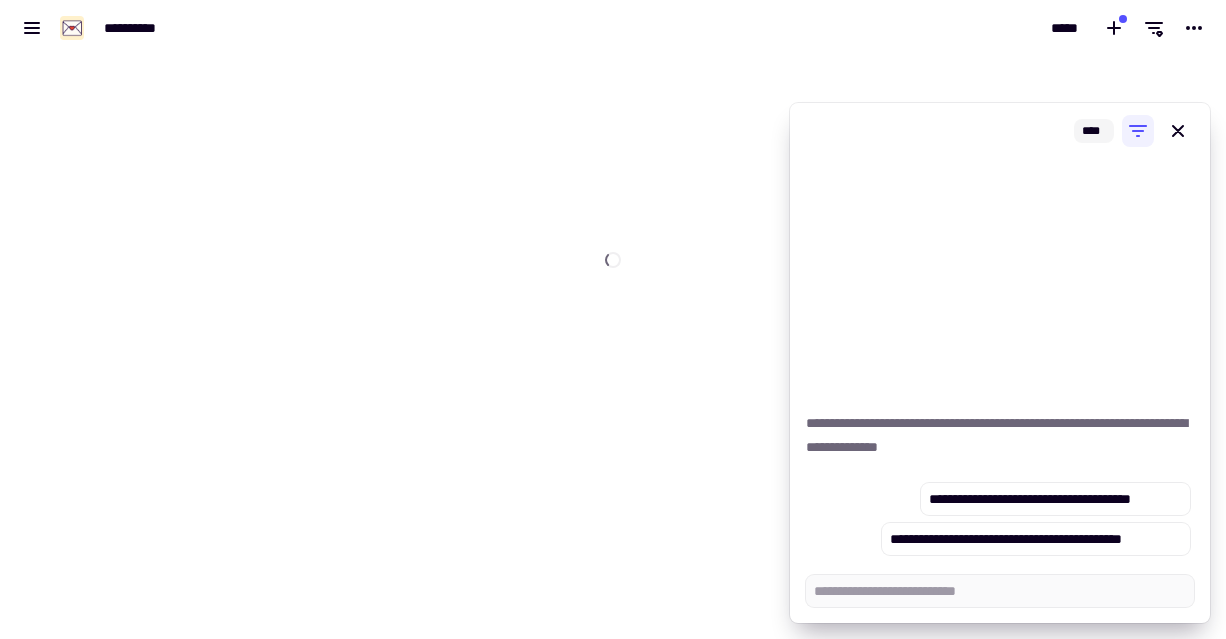 click on "**********" at bounding box center [306, 28] 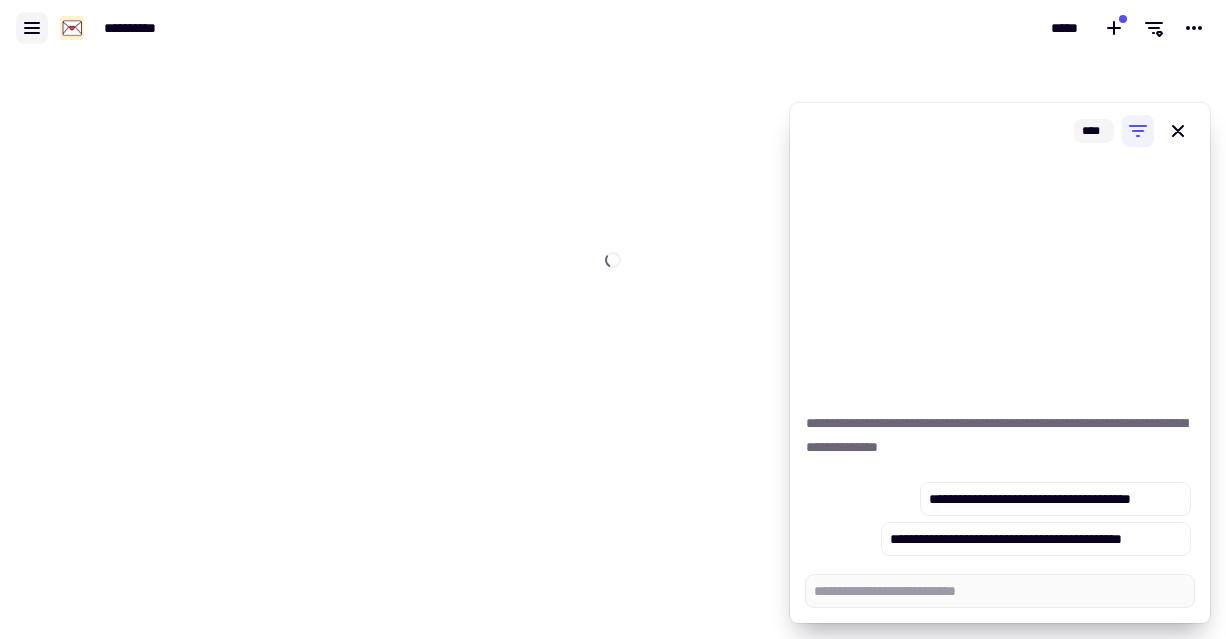 click 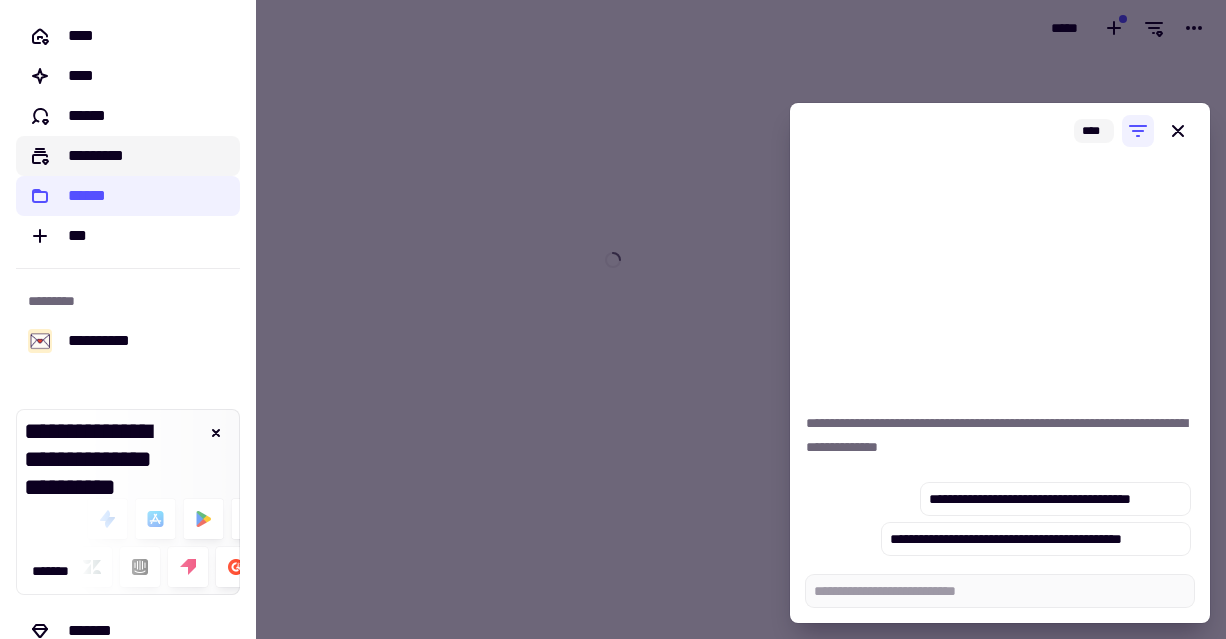 click on "*********" 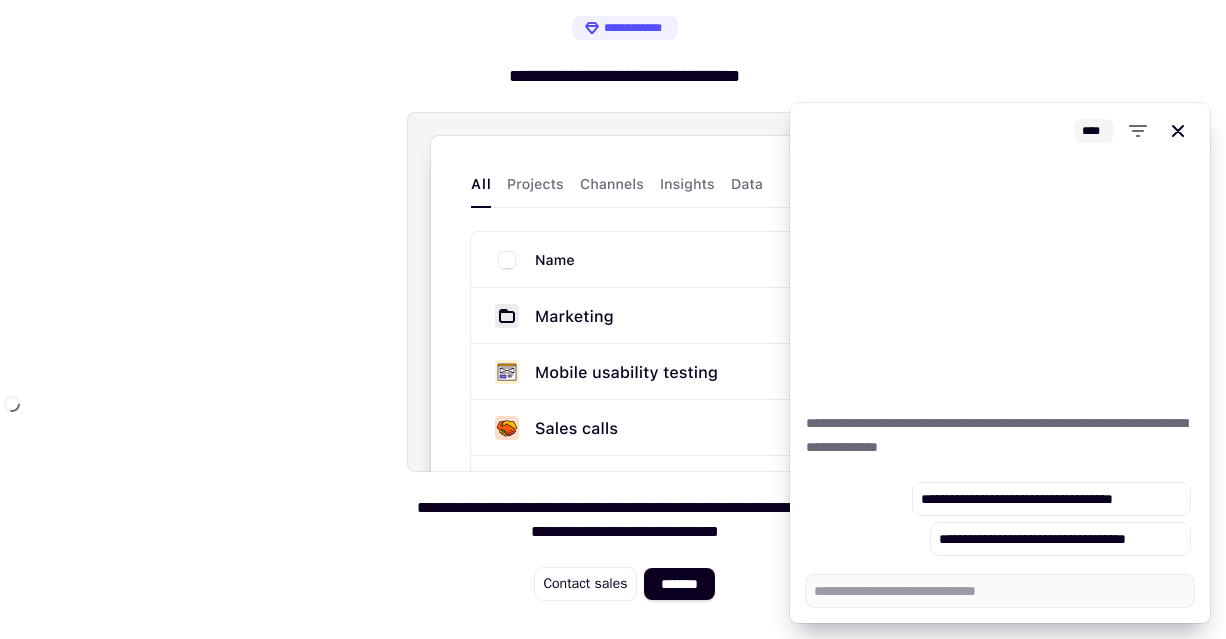 click on "**********" at bounding box center [625, 308] 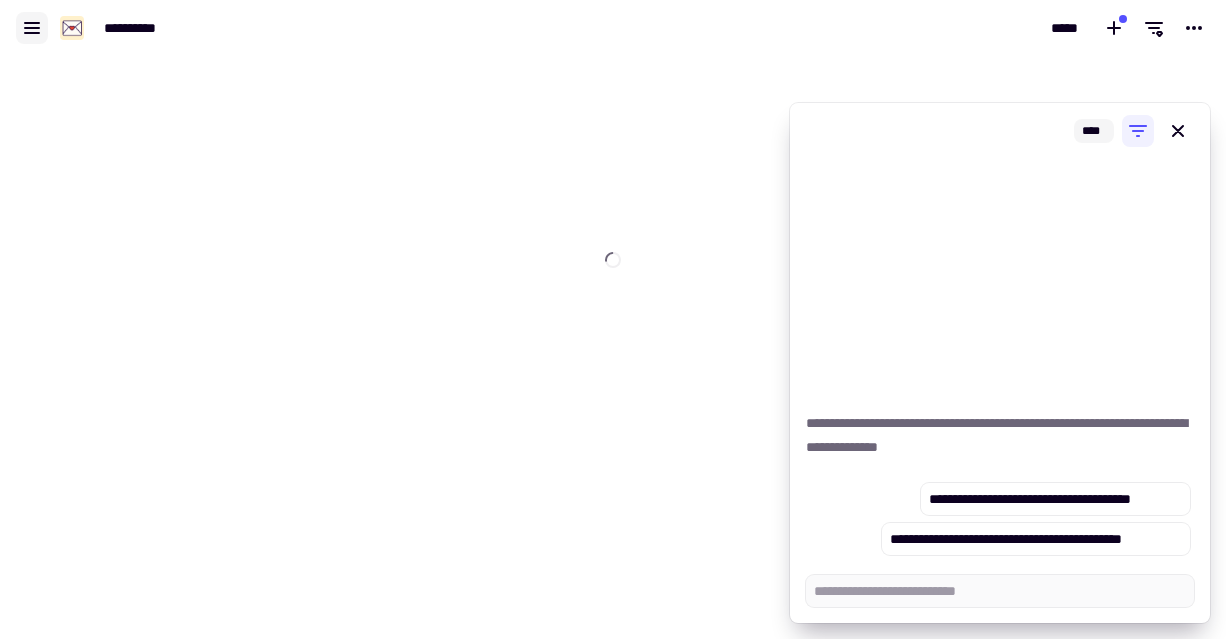 click 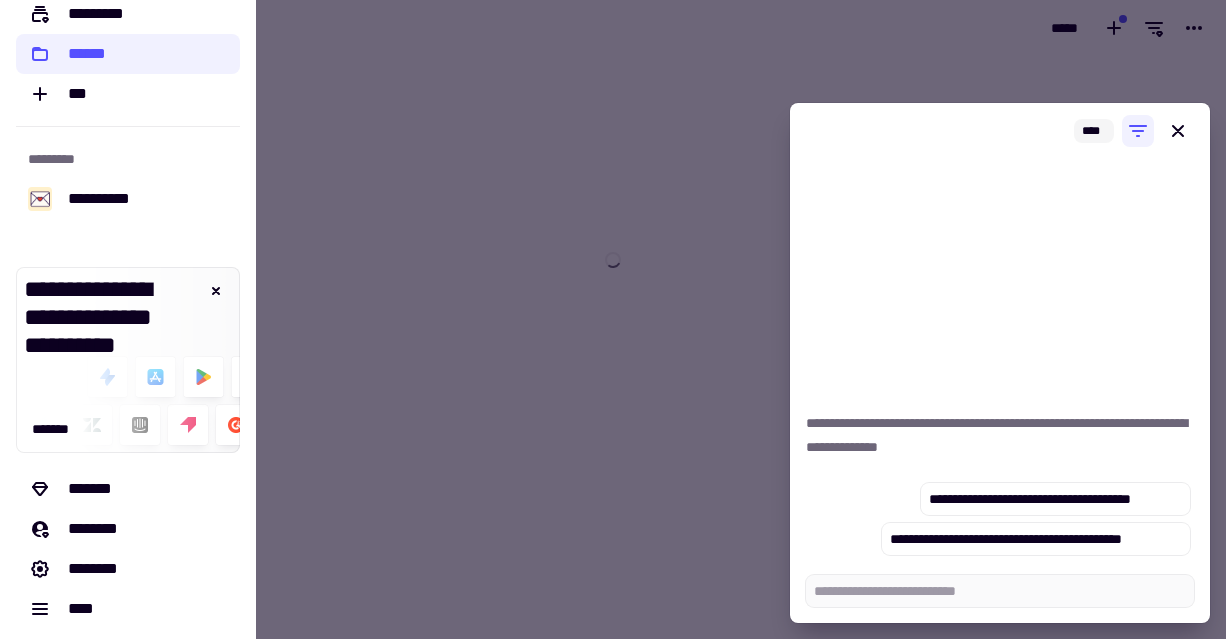scroll, scrollTop: 142, scrollLeft: 0, axis: vertical 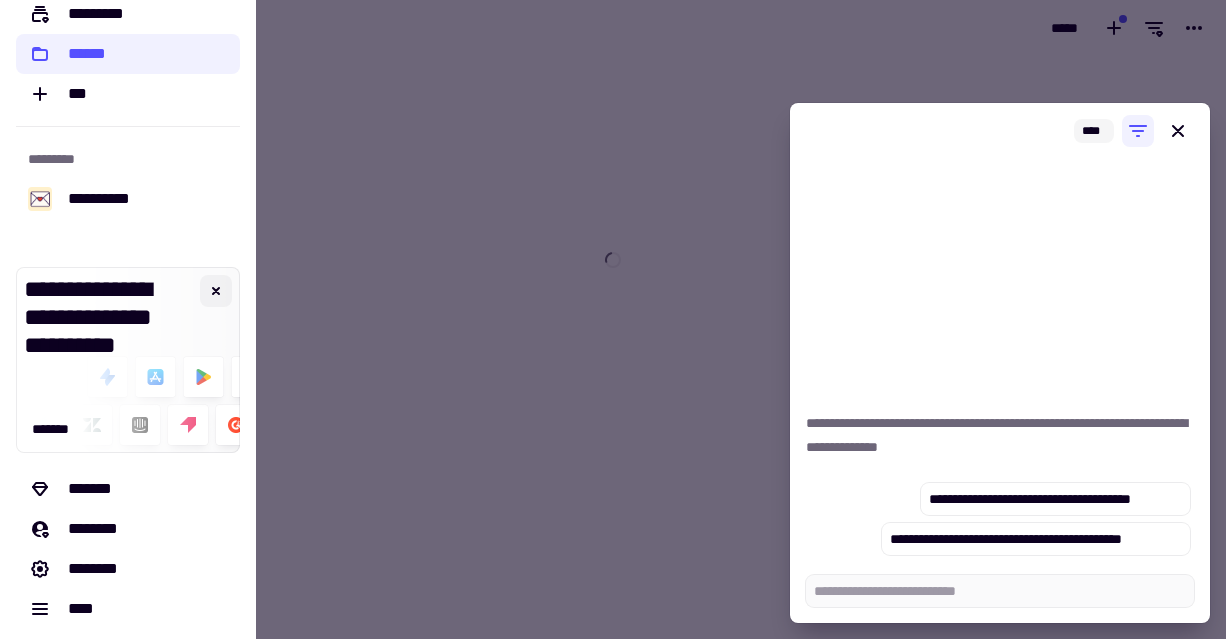 click 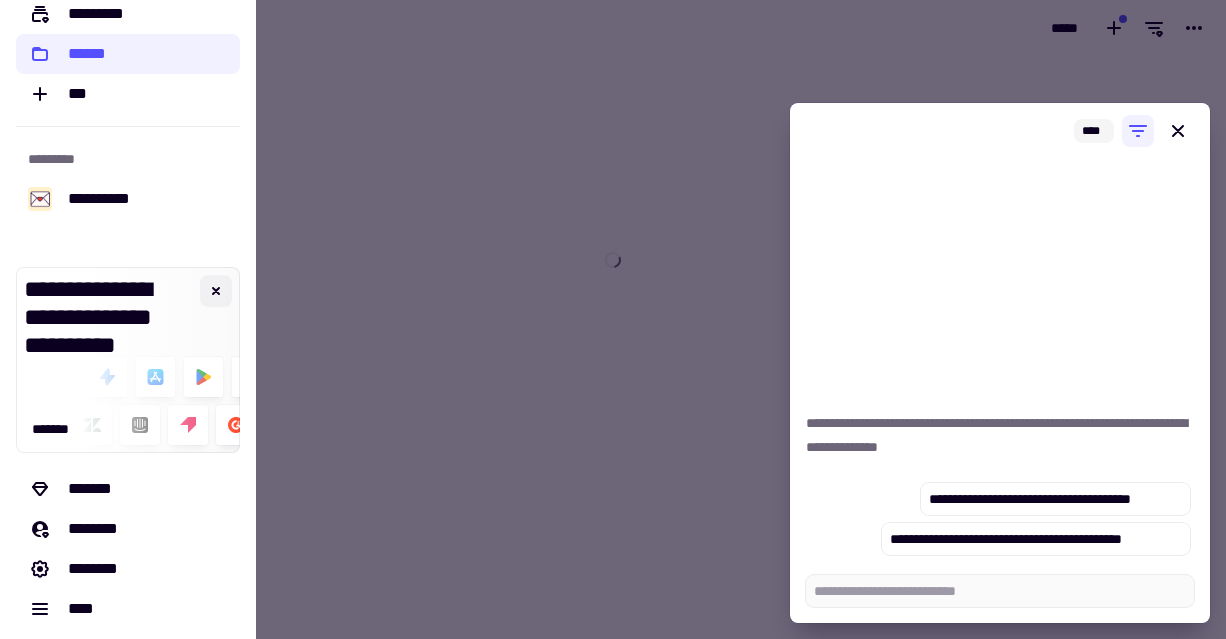 scroll, scrollTop: 0, scrollLeft: 0, axis: both 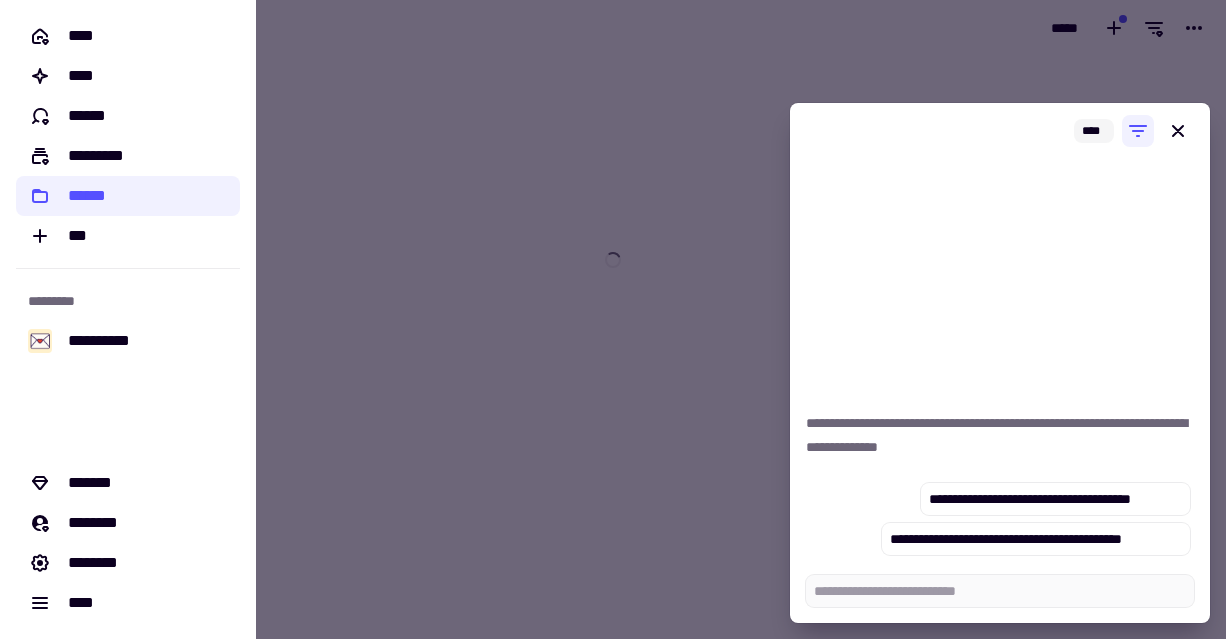 type on "*" 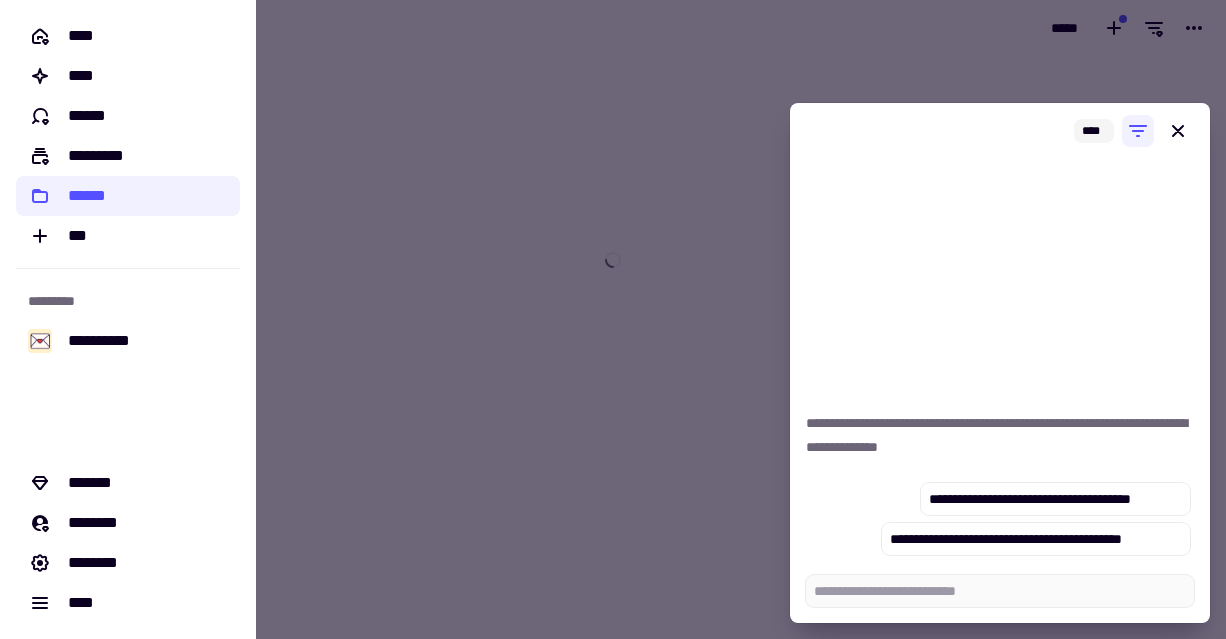 click at bounding box center (613, 319) 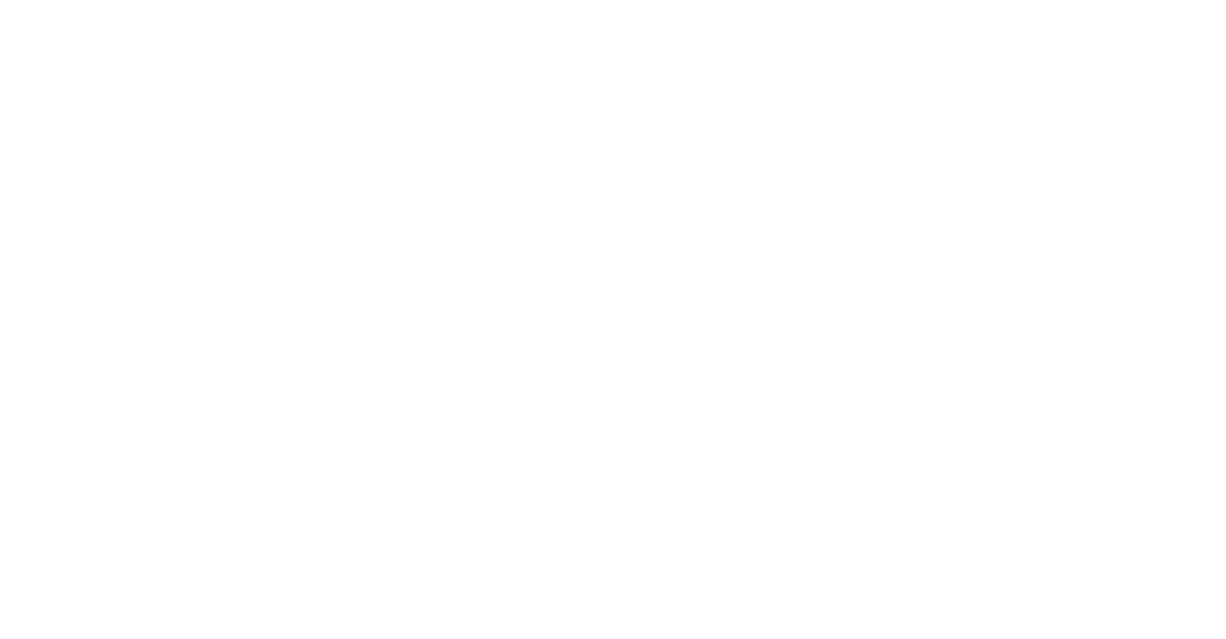scroll, scrollTop: 0, scrollLeft: 0, axis: both 